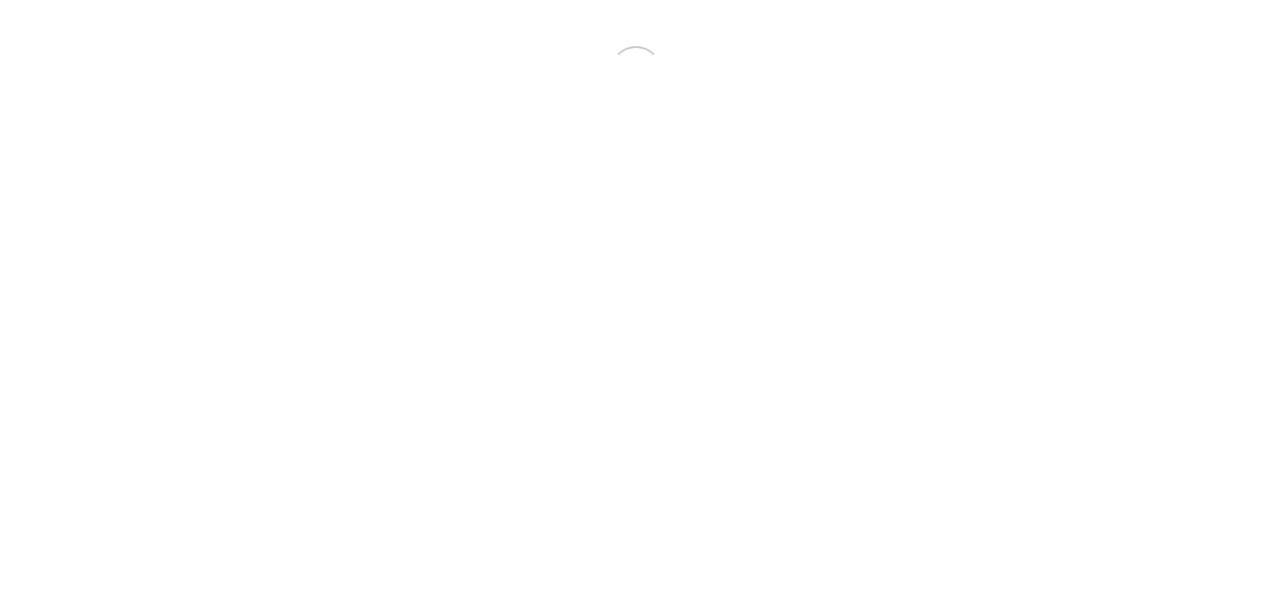 scroll, scrollTop: 0, scrollLeft: 0, axis: both 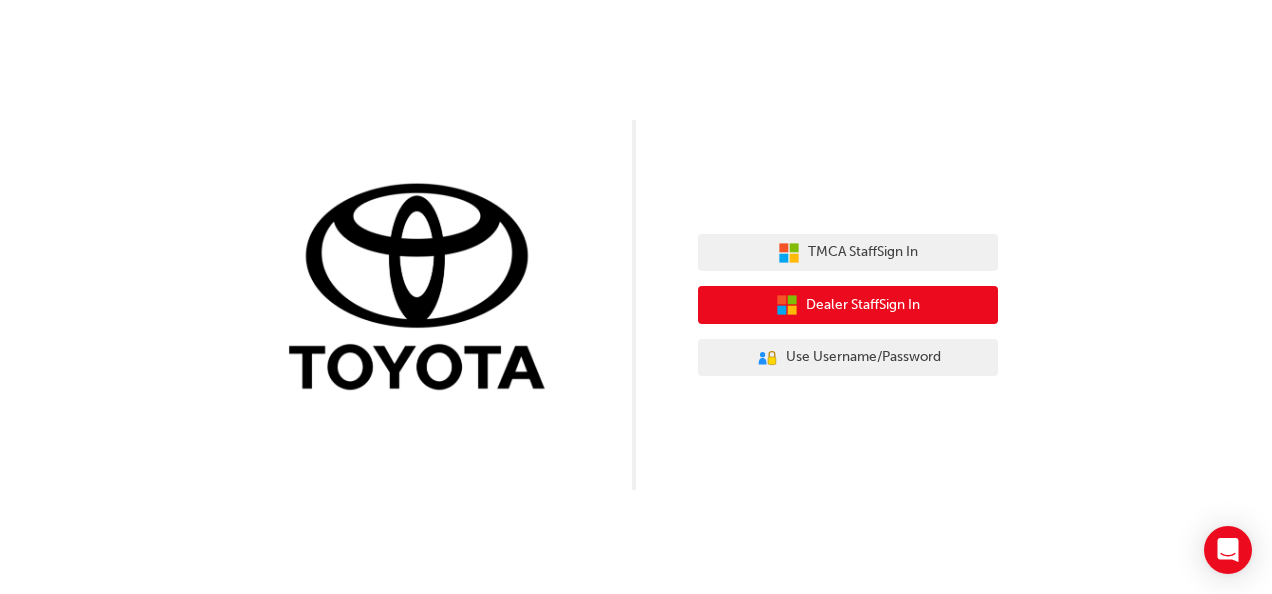 click on "Dealer Staff  Sign In" at bounding box center [863, 305] 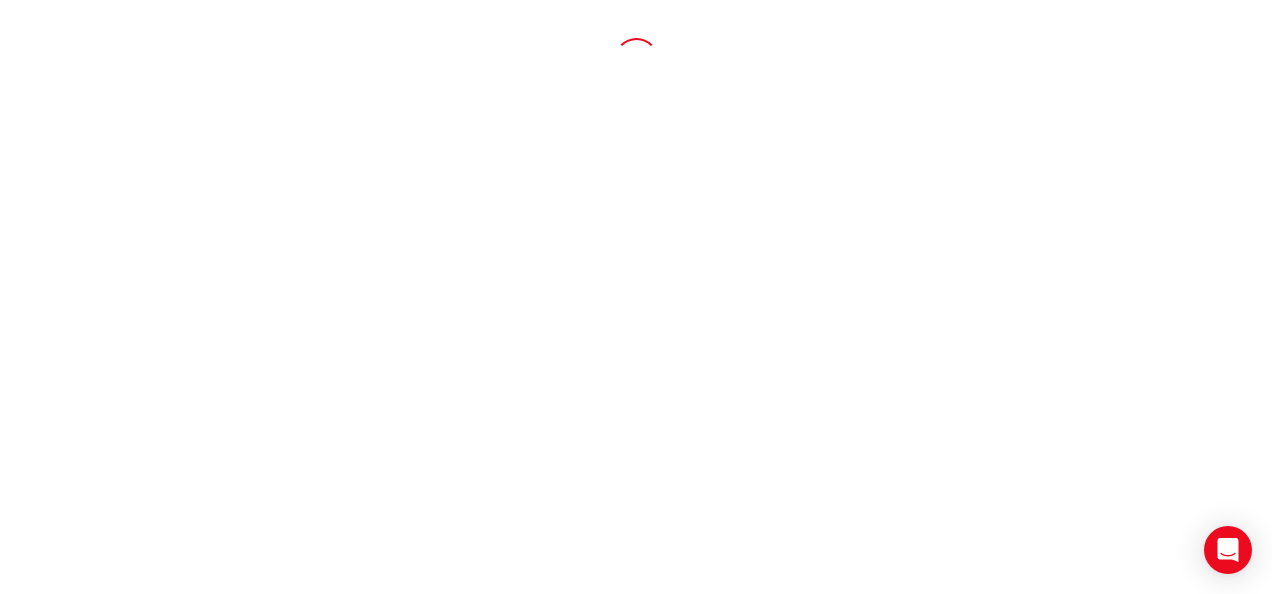 scroll, scrollTop: 0, scrollLeft: 0, axis: both 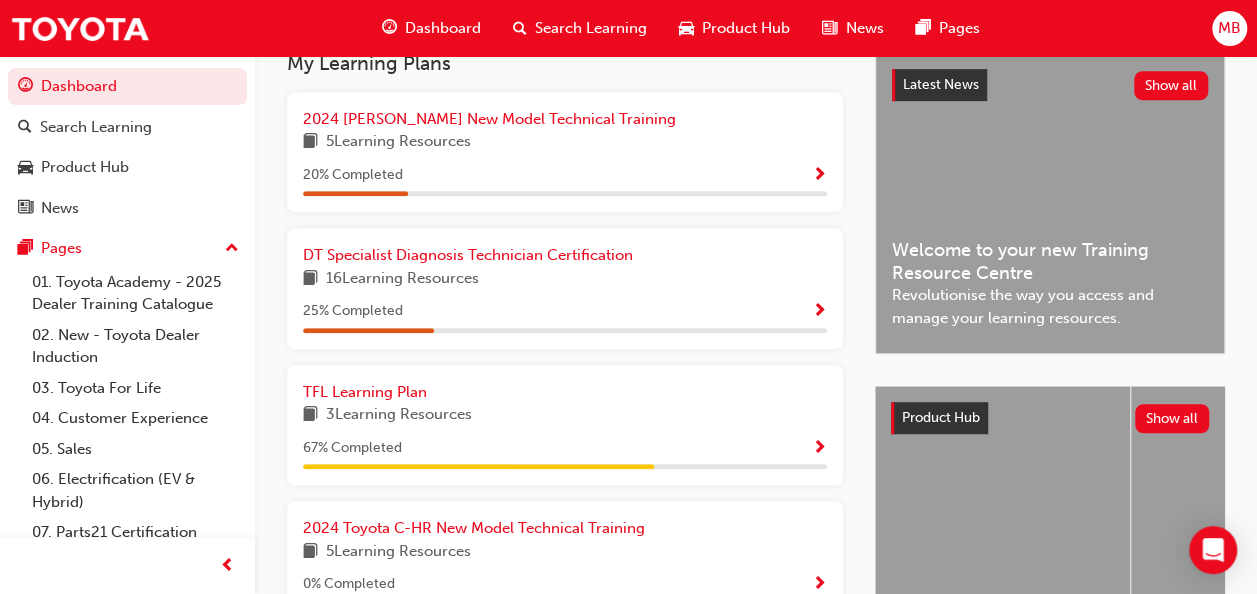 click at bounding box center [819, 449] 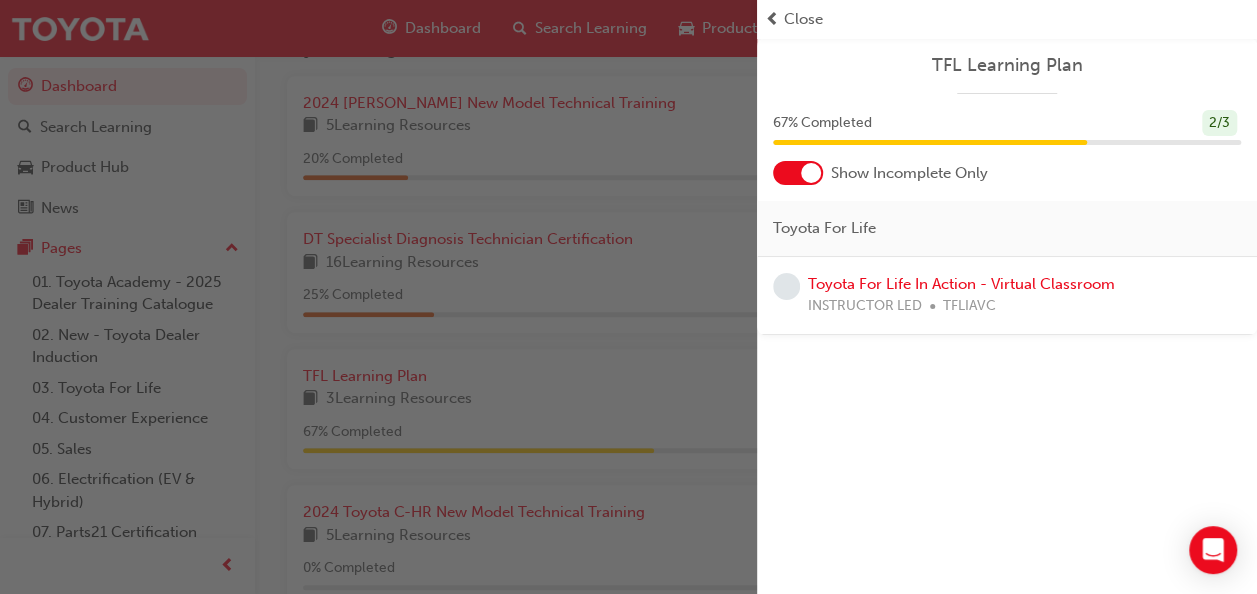 scroll, scrollTop: 463, scrollLeft: 0, axis: vertical 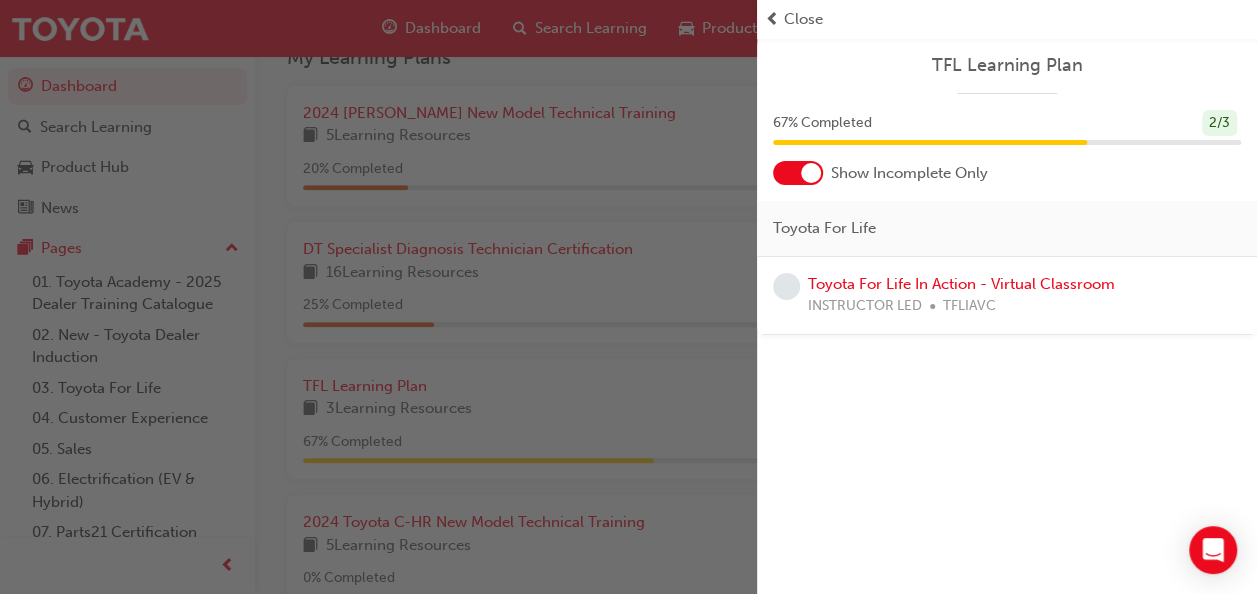 click on "Close" at bounding box center (803, 19) 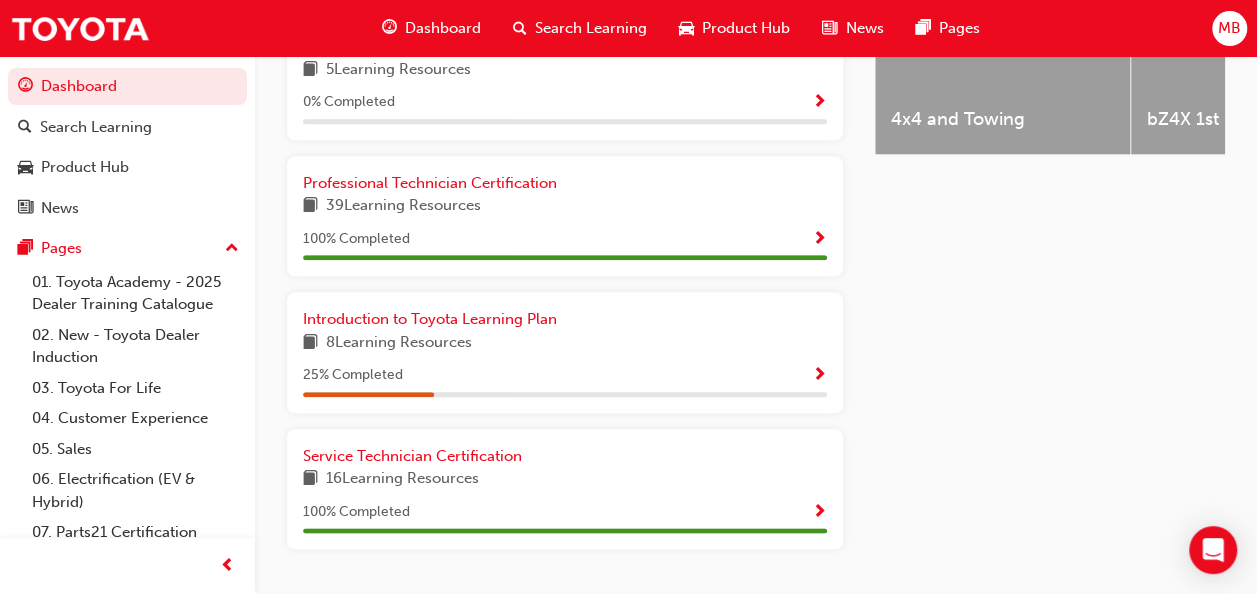 scroll, scrollTop: 940, scrollLeft: 0, axis: vertical 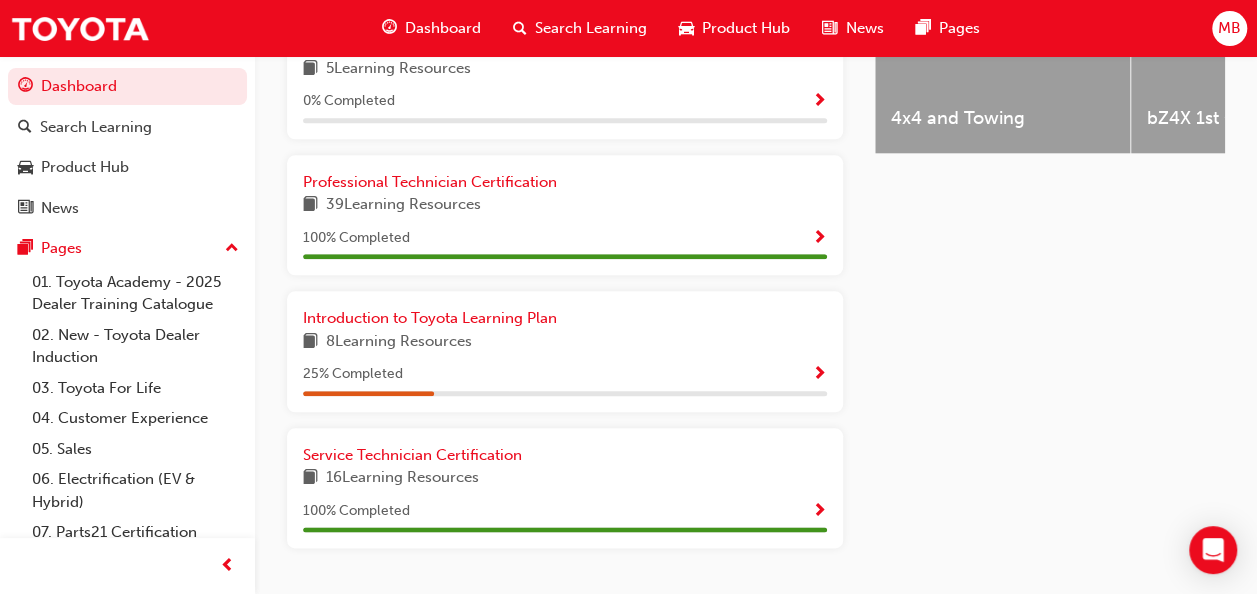 click at bounding box center [819, 375] 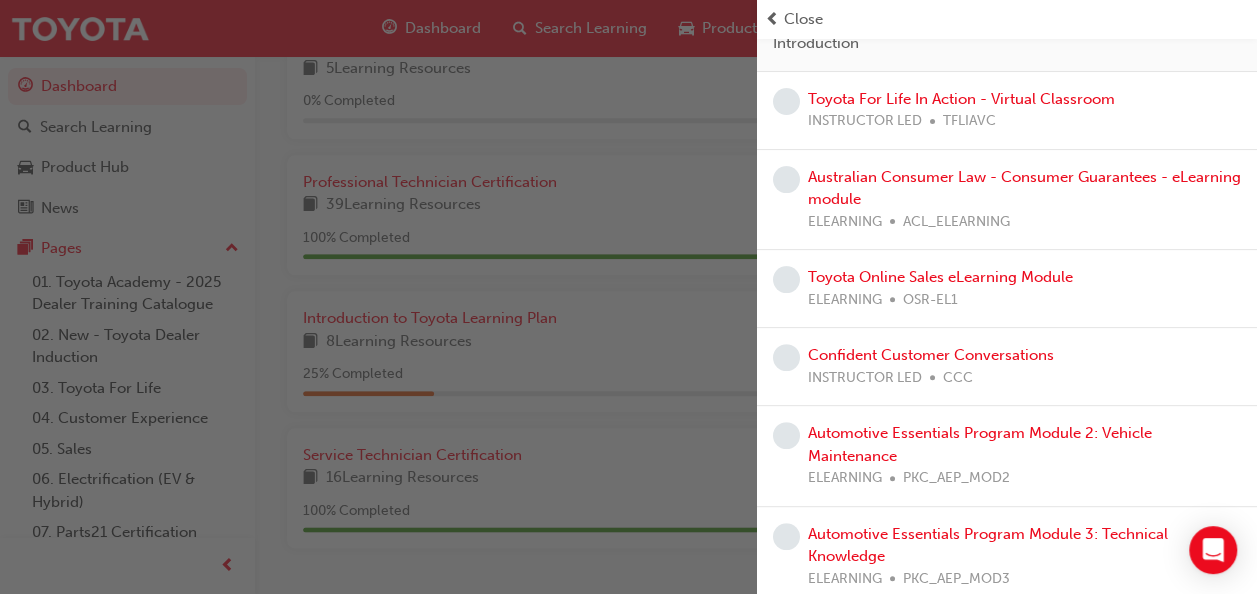 scroll, scrollTop: 195, scrollLeft: 0, axis: vertical 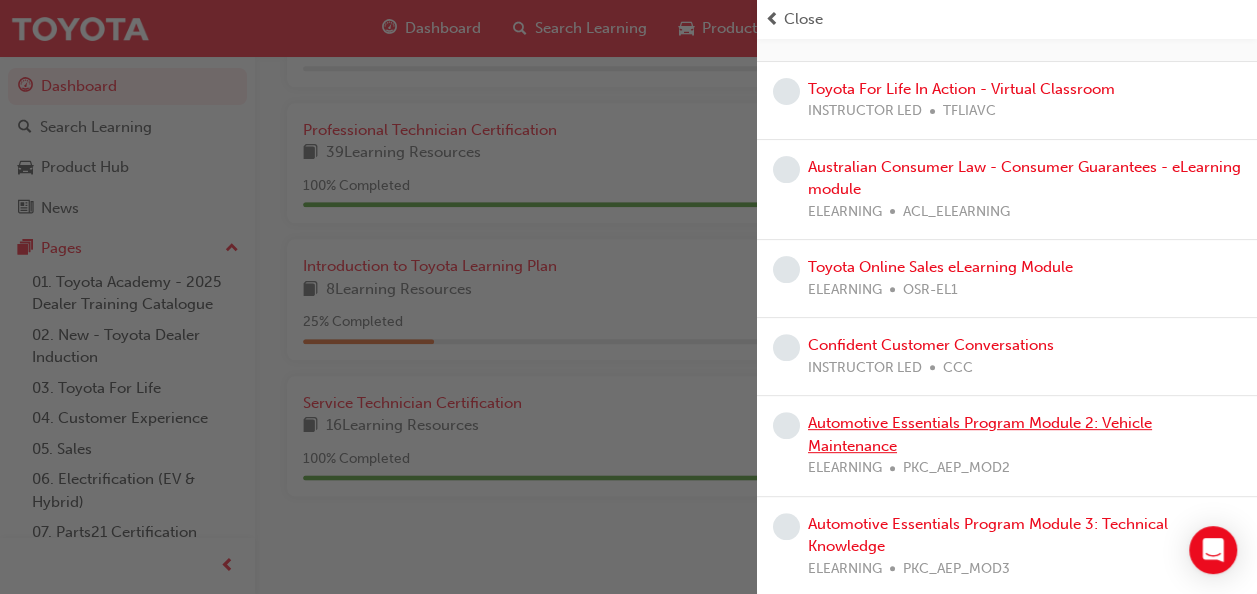 click on "Automotive Essentials Program Module 2: Vehicle Maintenance" at bounding box center [980, 434] 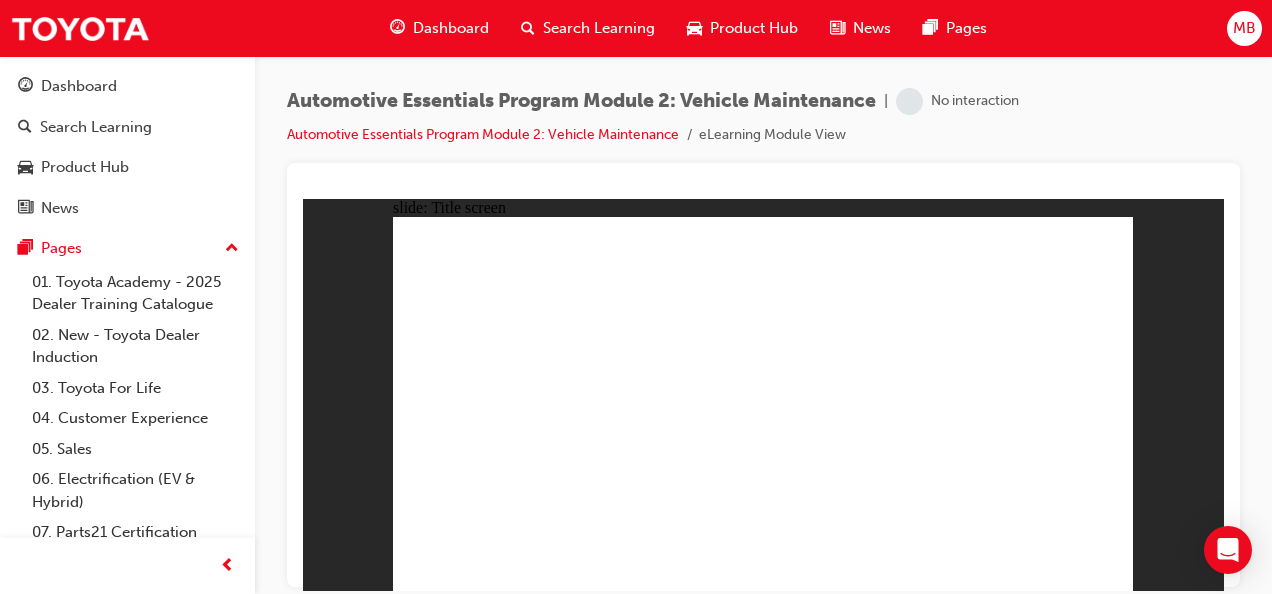 scroll, scrollTop: 0, scrollLeft: 0, axis: both 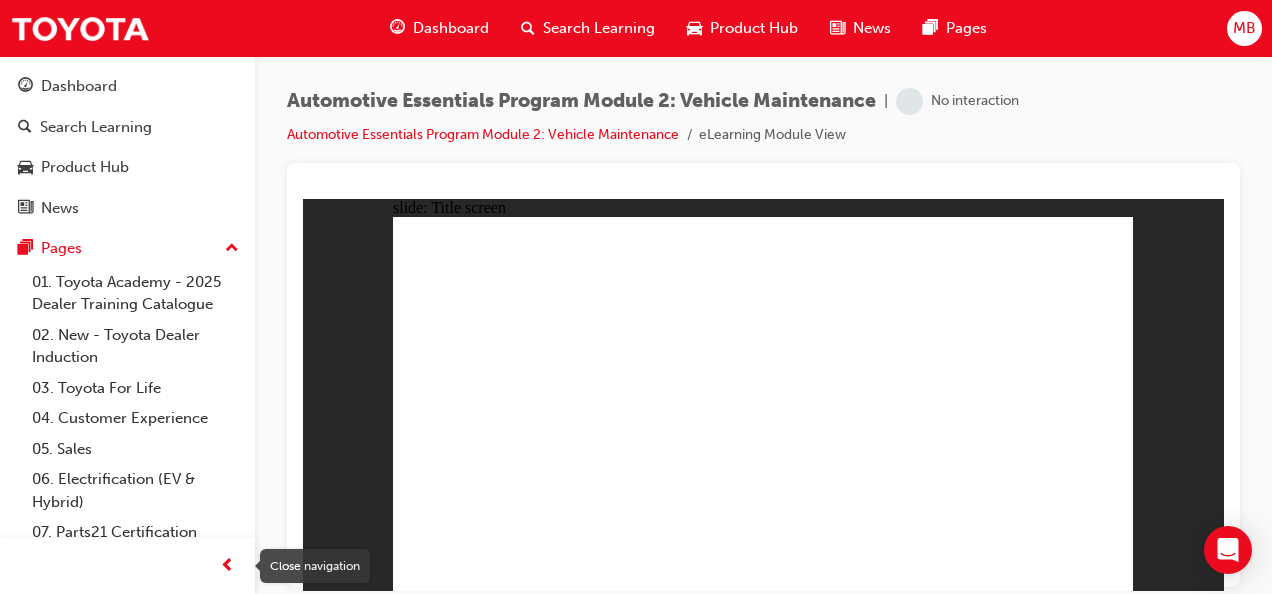 click at bounding box center (227, 566) 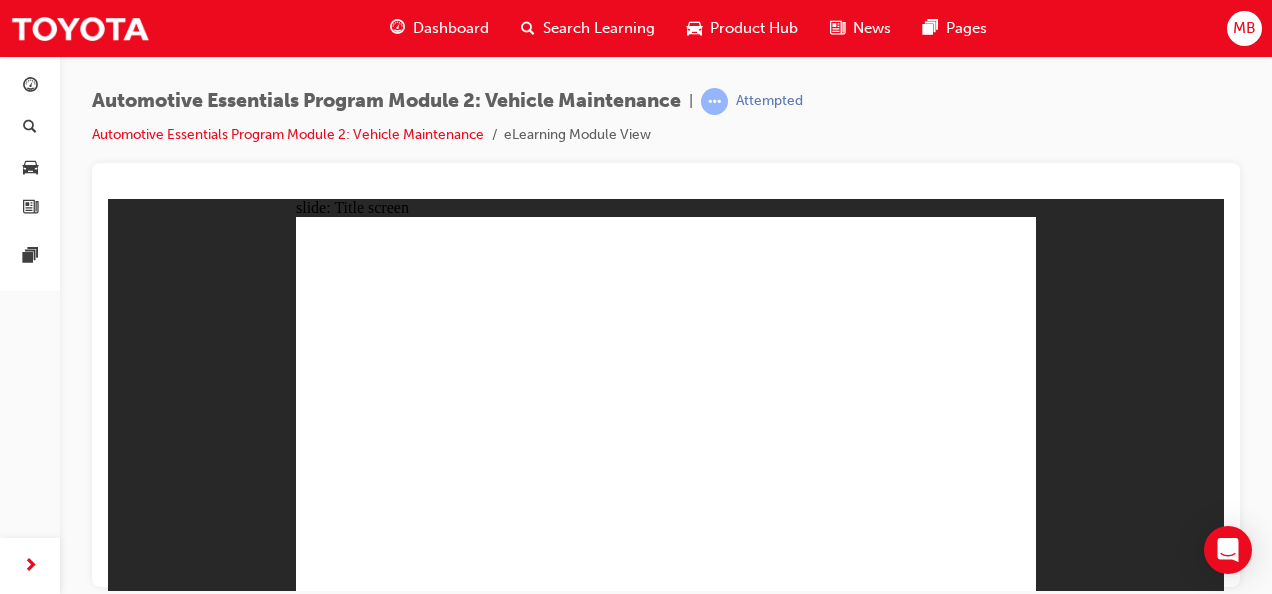 click 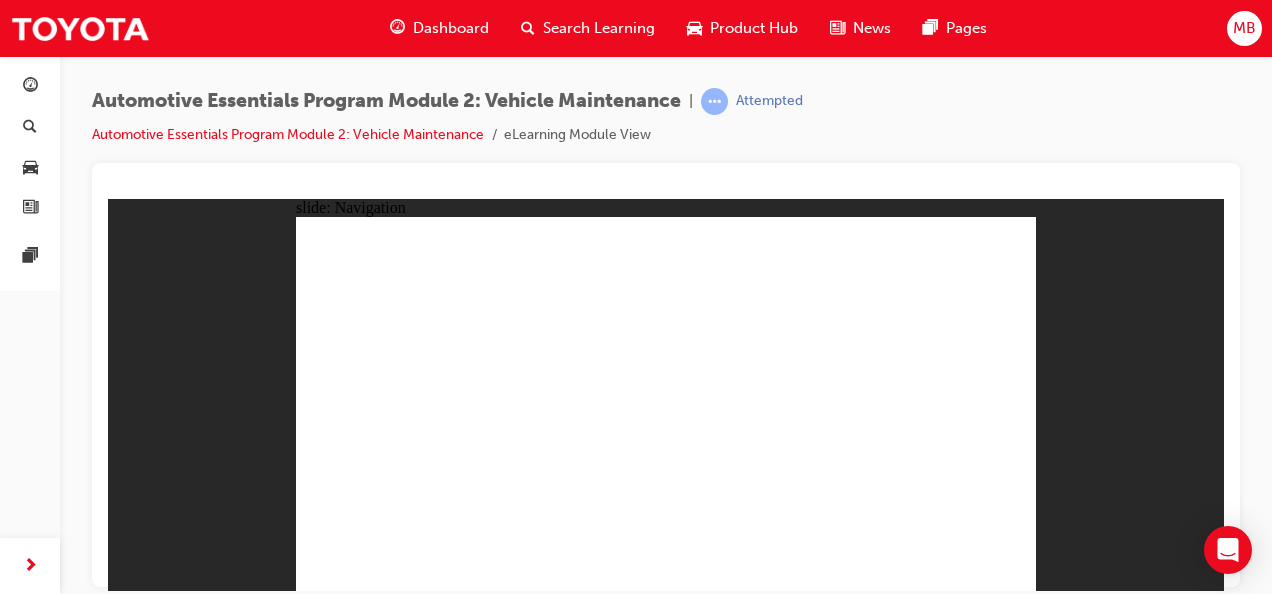 click 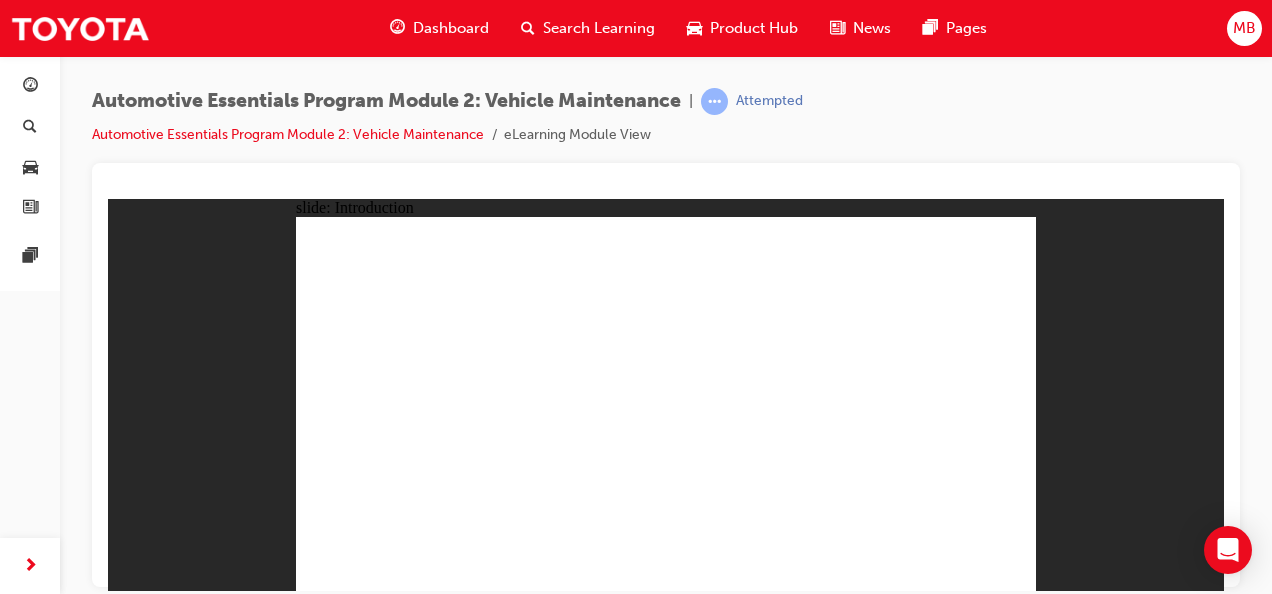 click 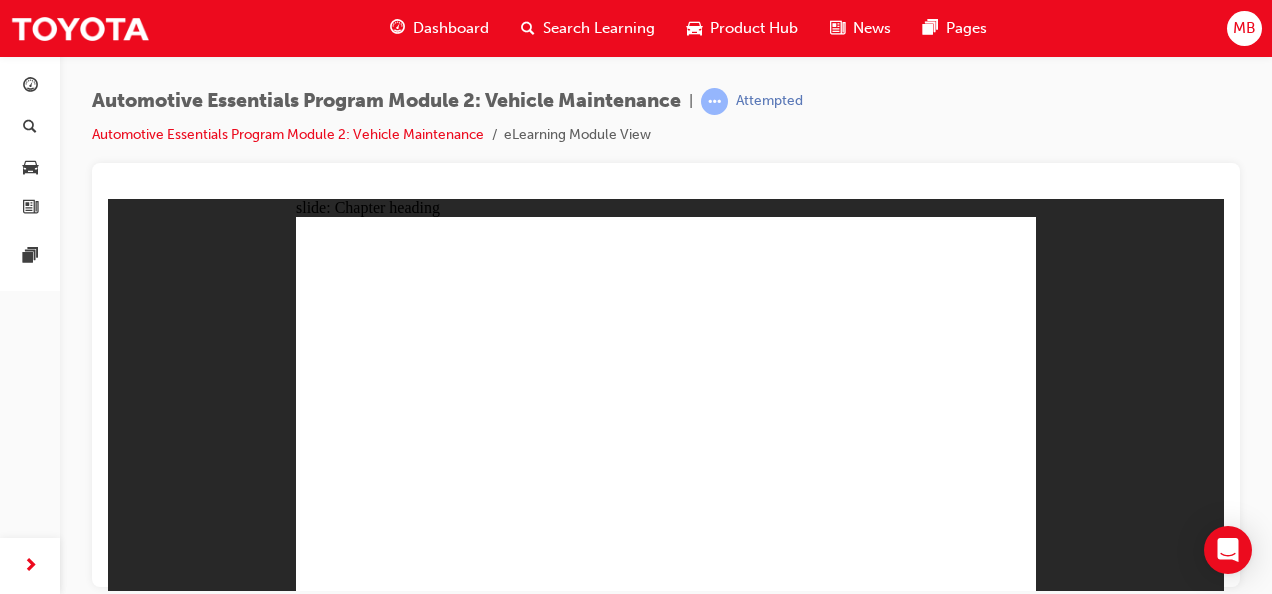 click 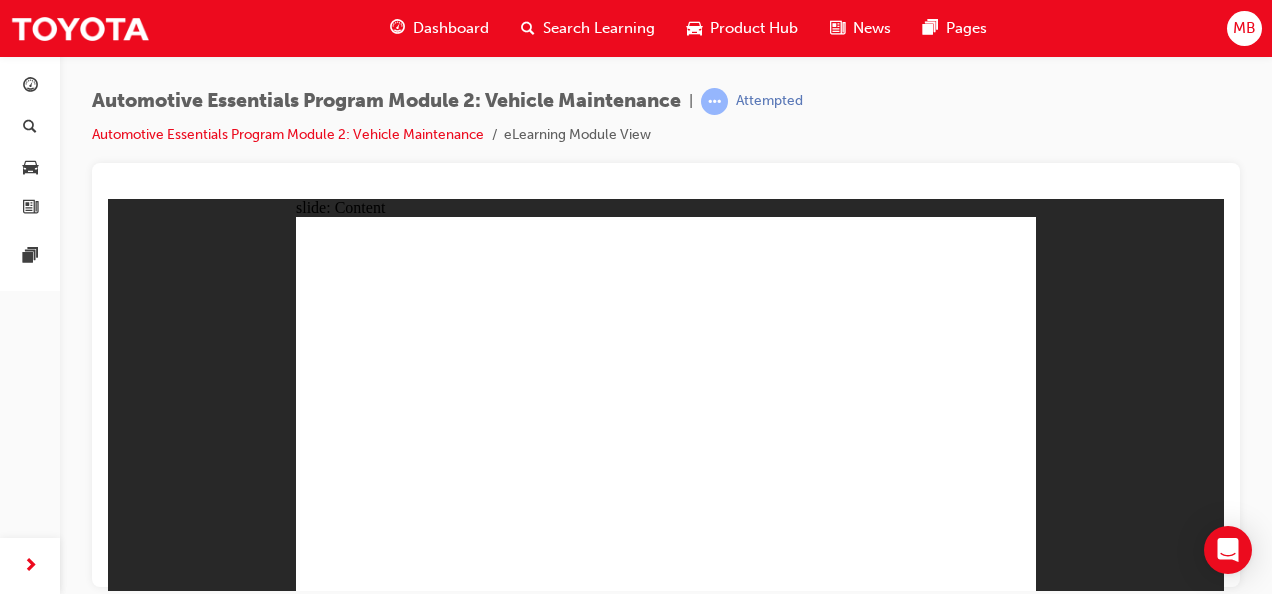 click 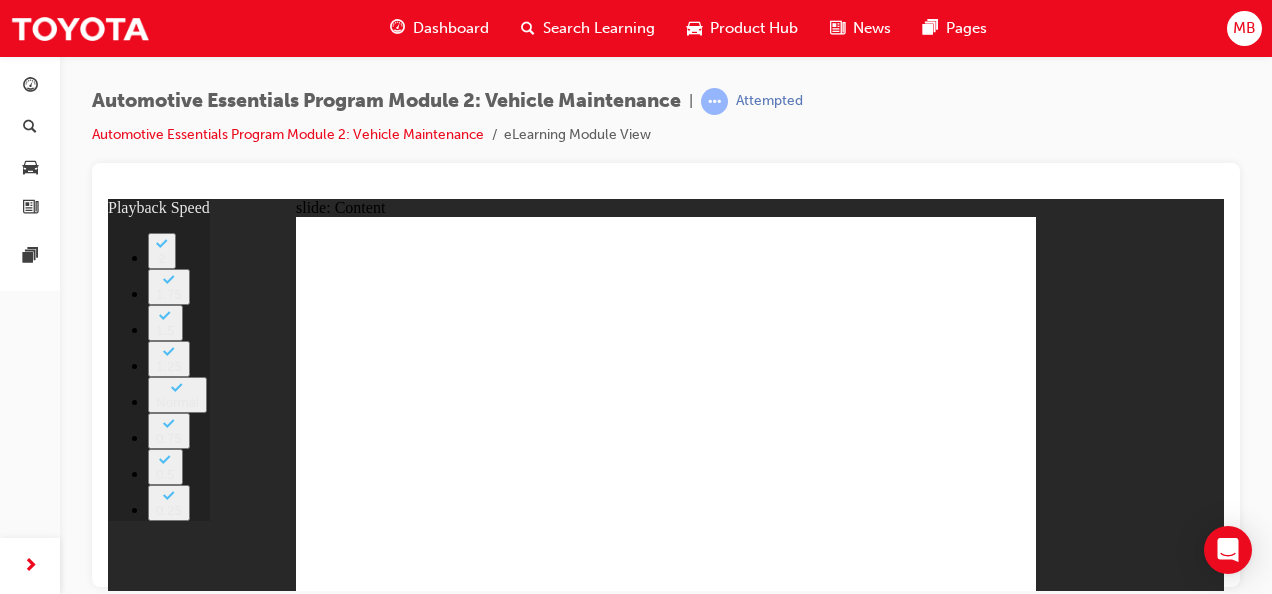 click 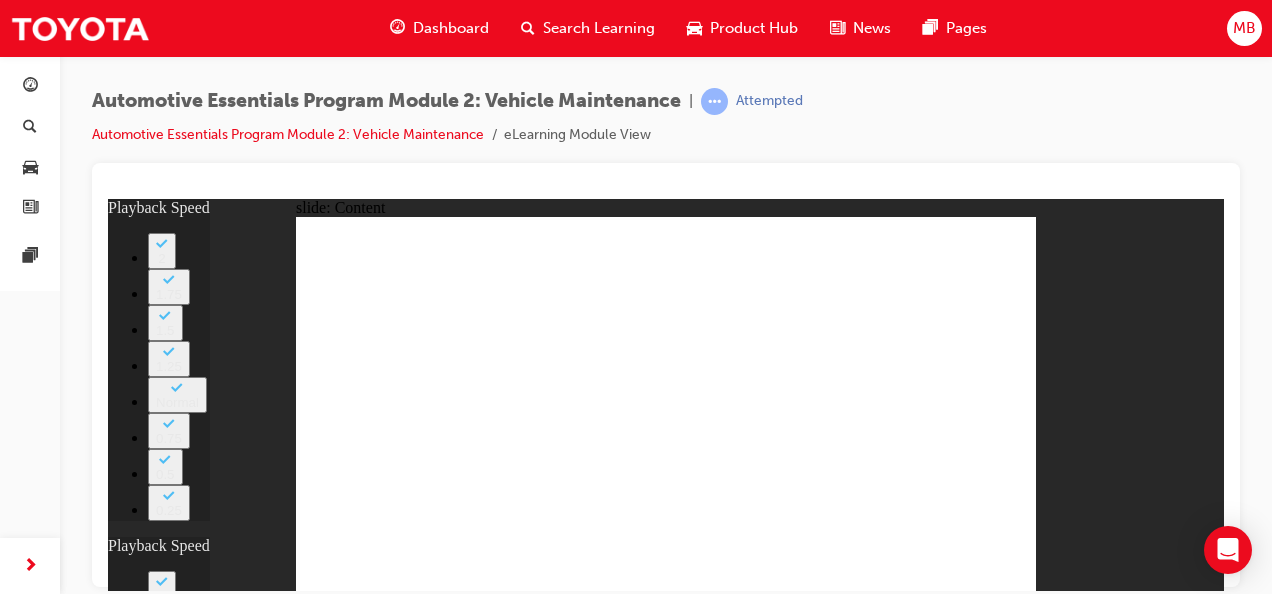 click 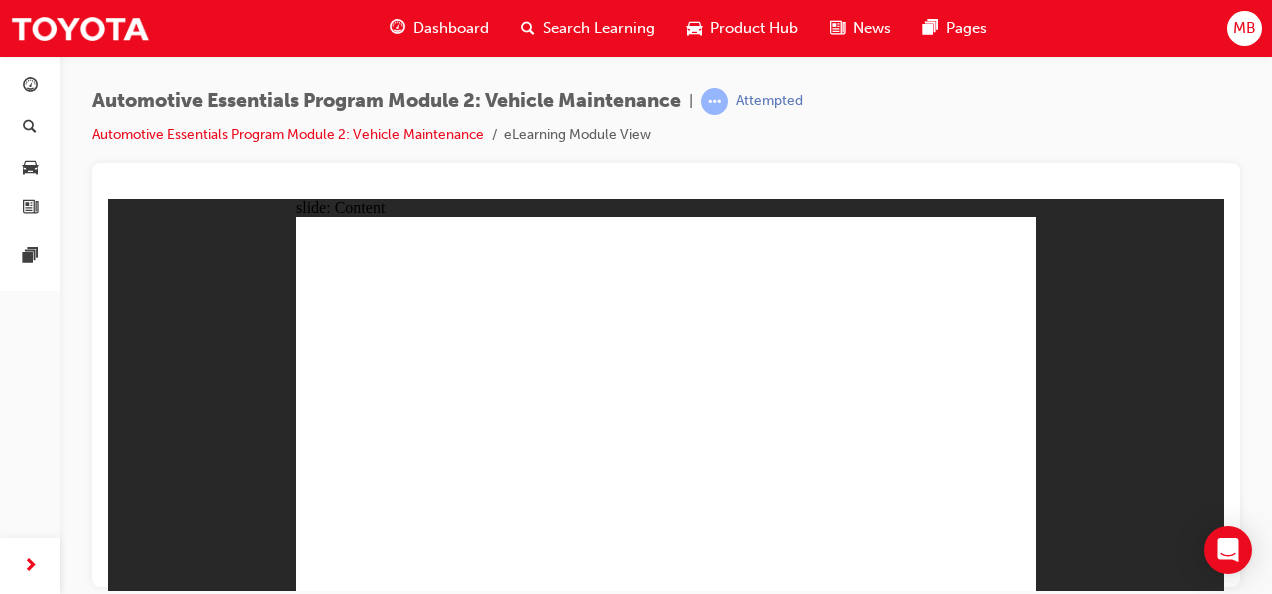 click 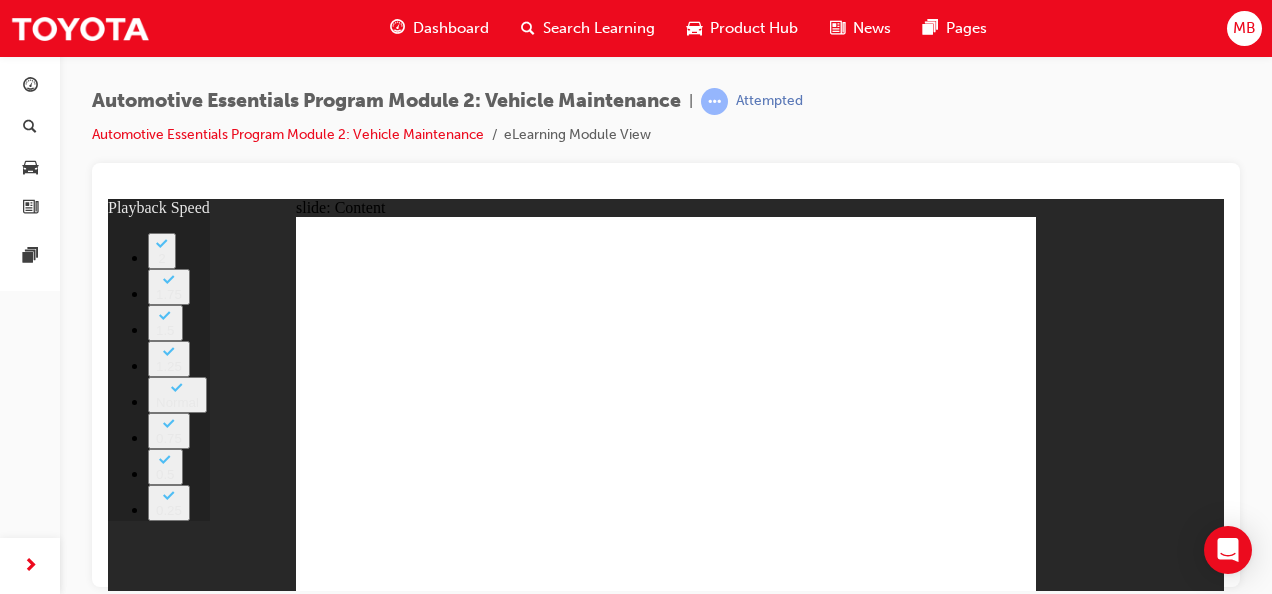 click 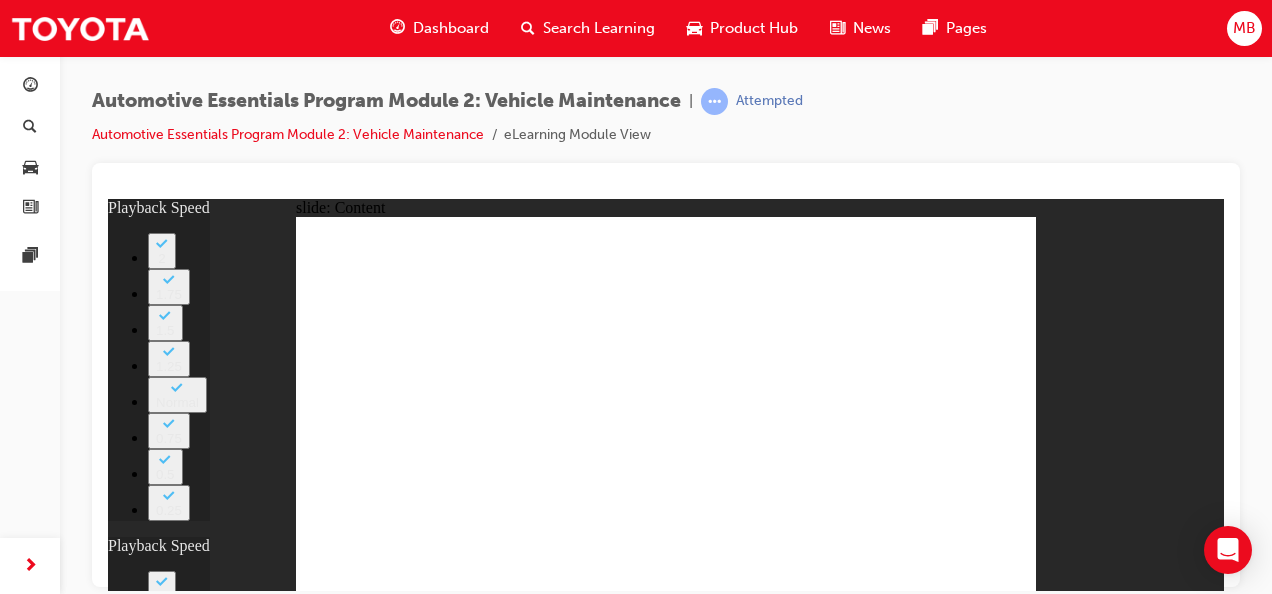 click 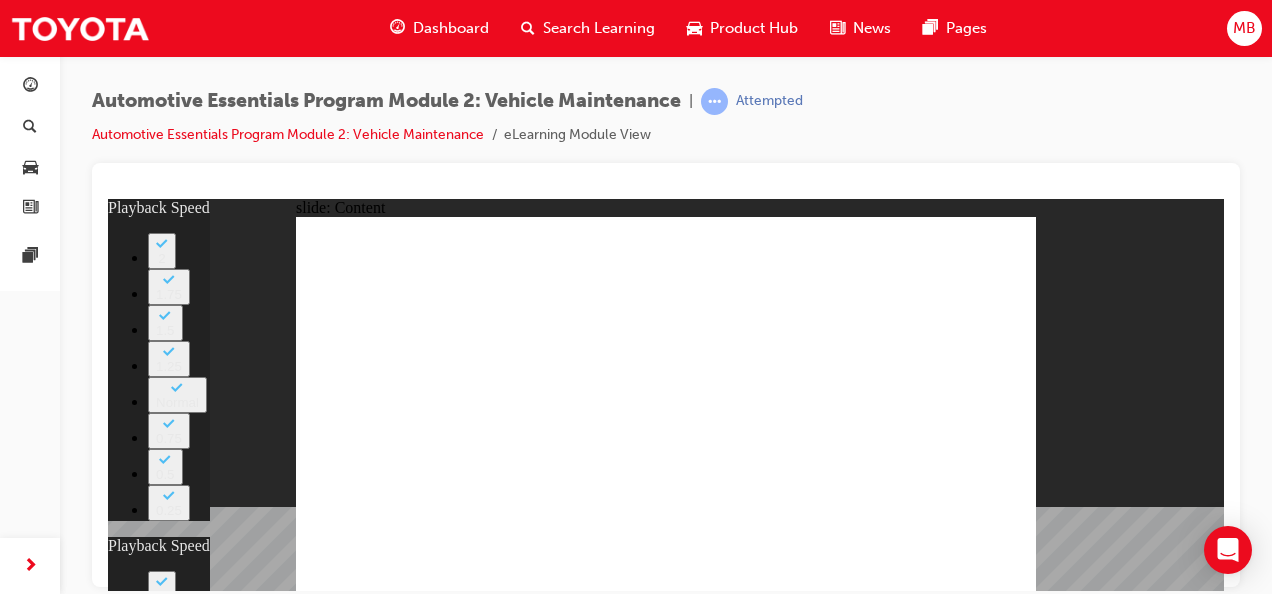 click 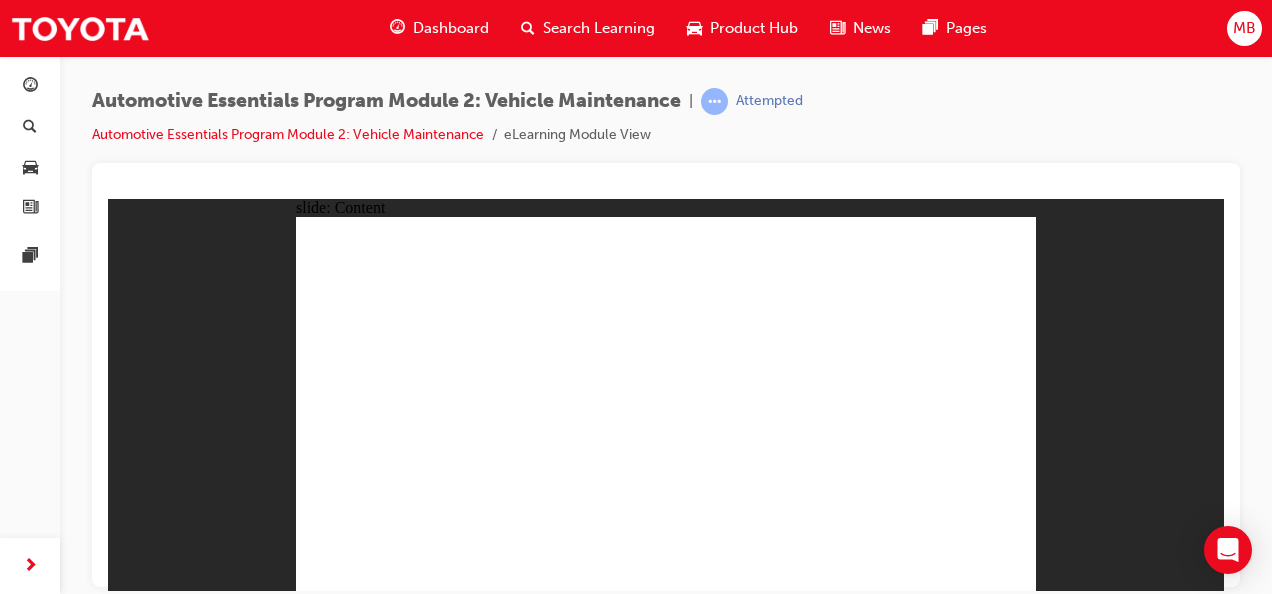 click 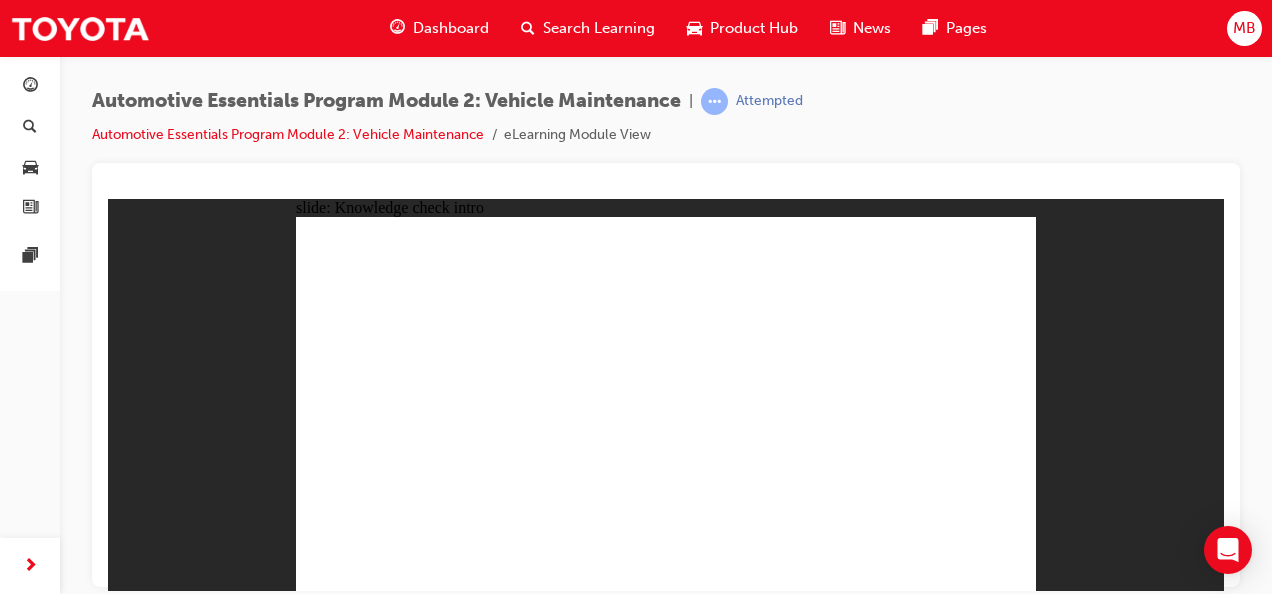 click 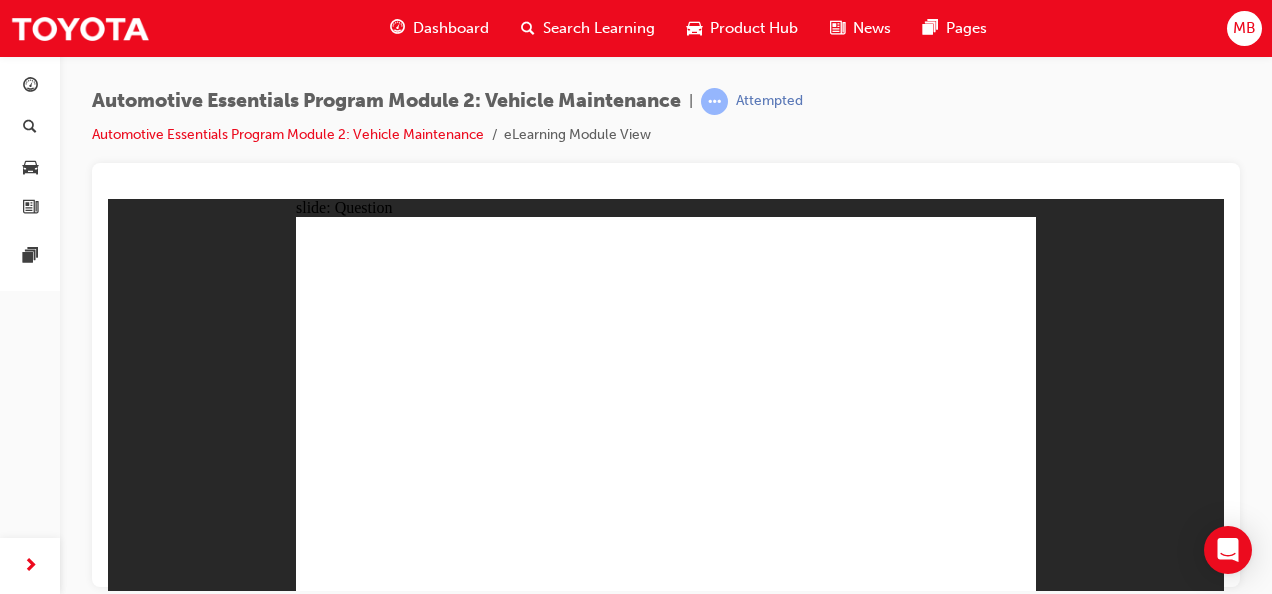 click 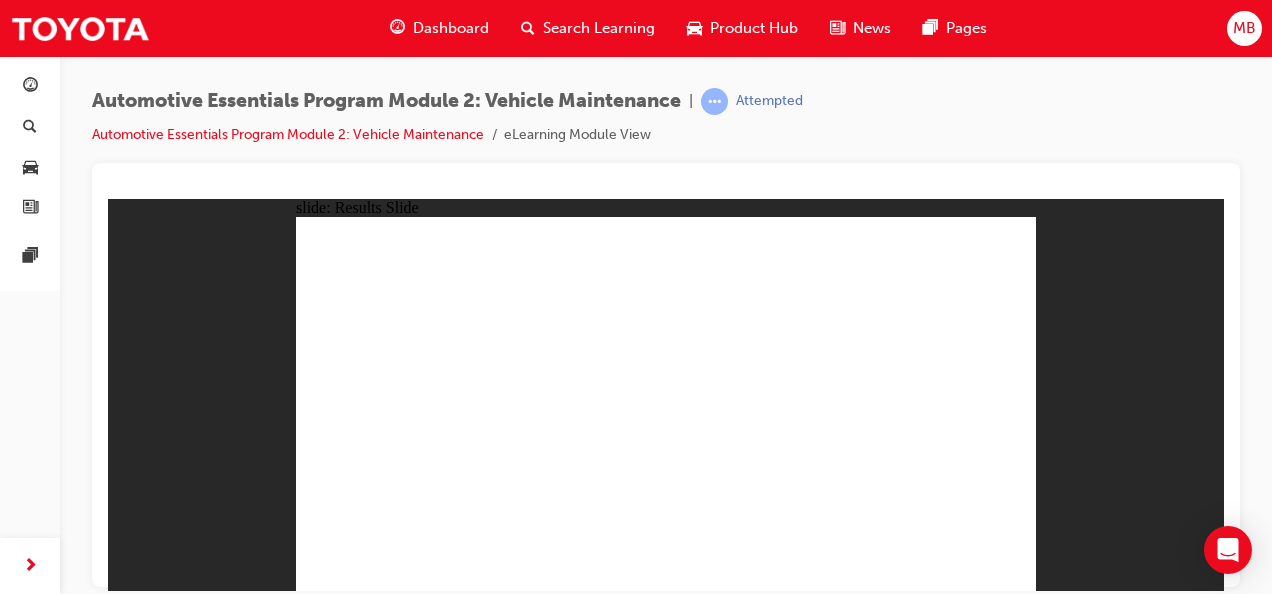 click 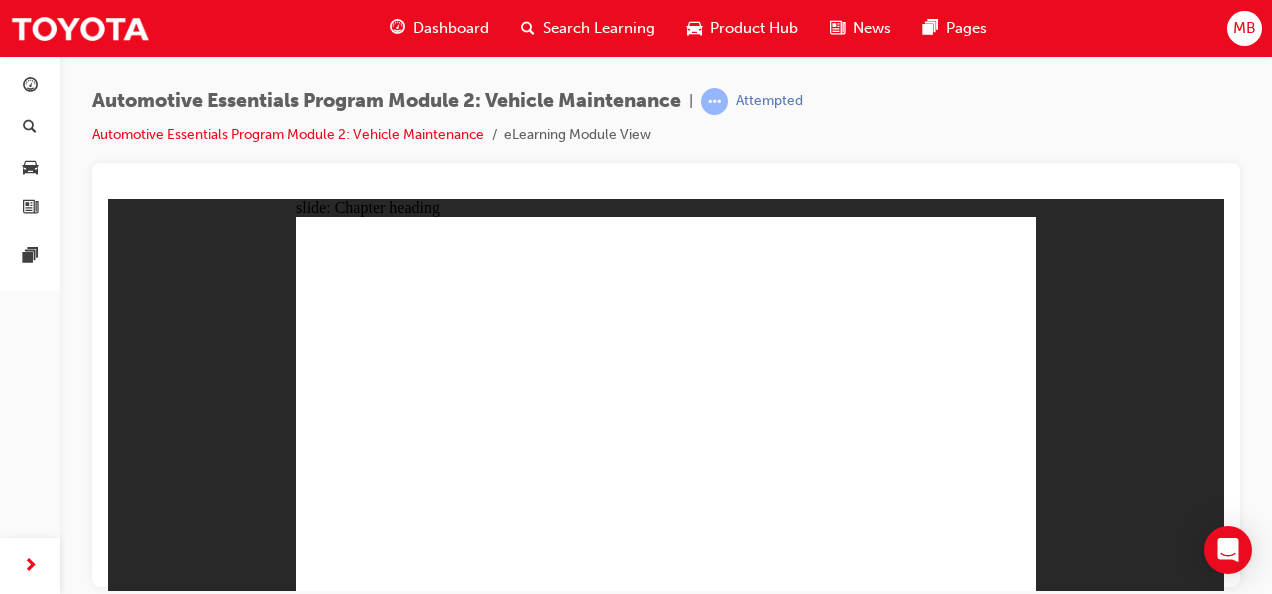 click 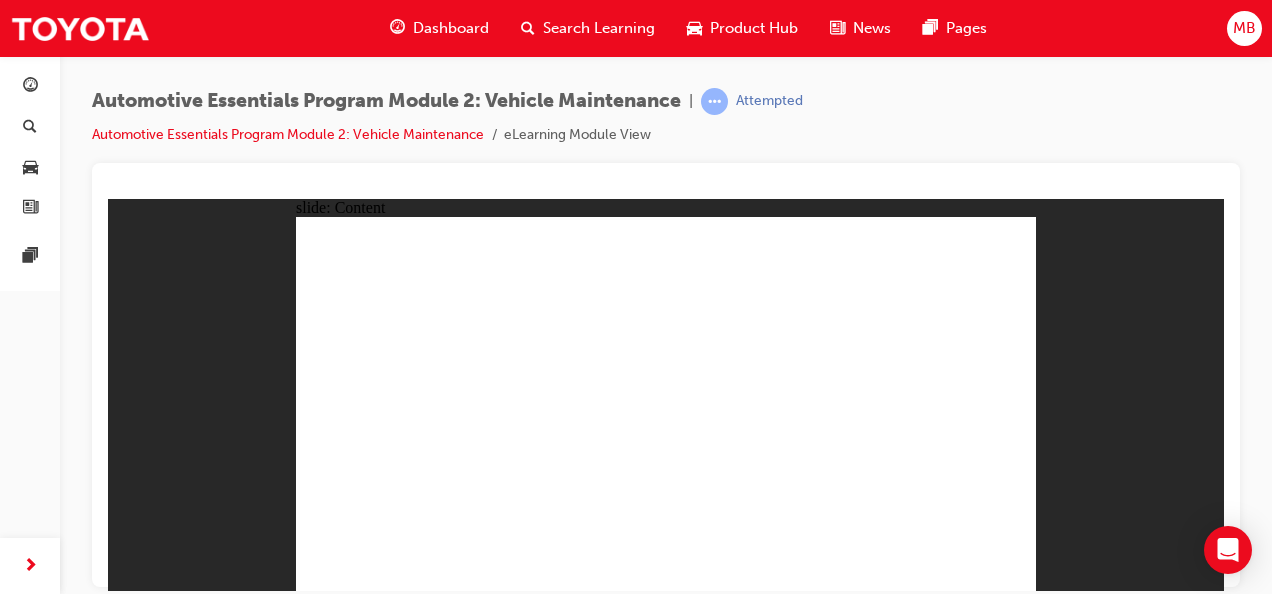 click 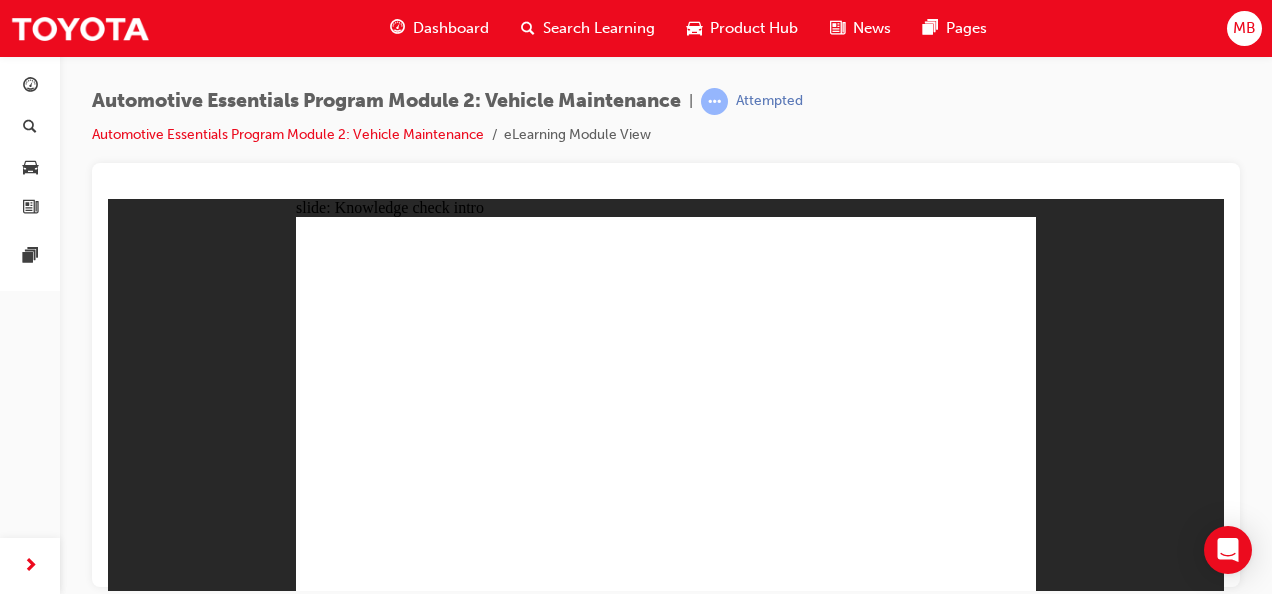 click 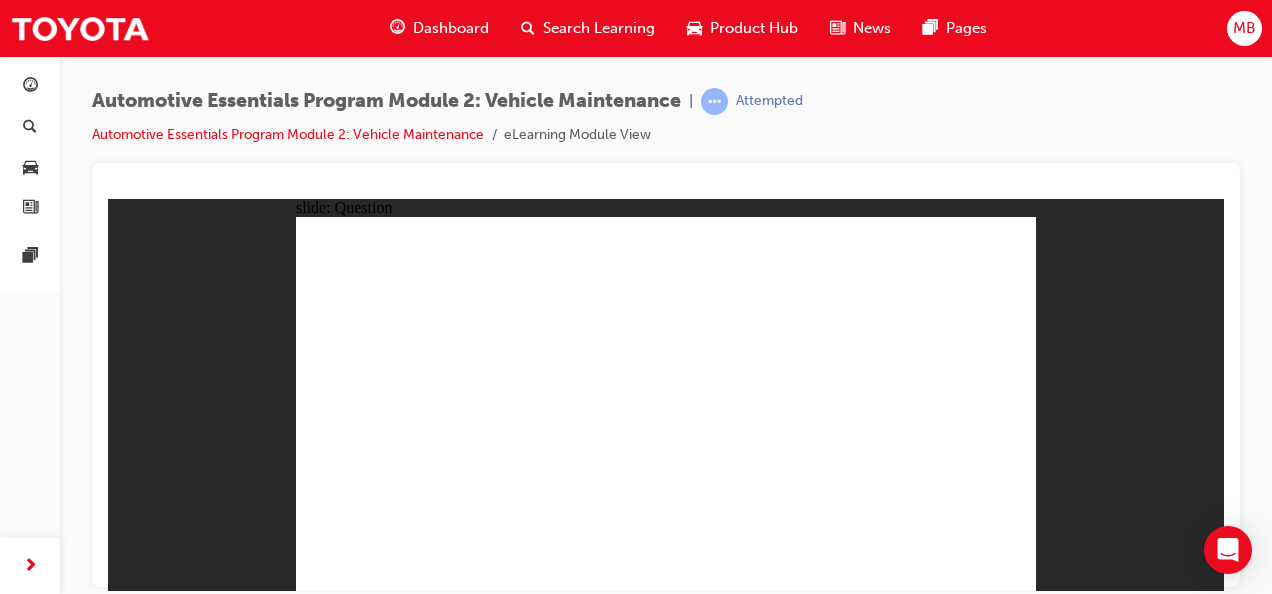 click 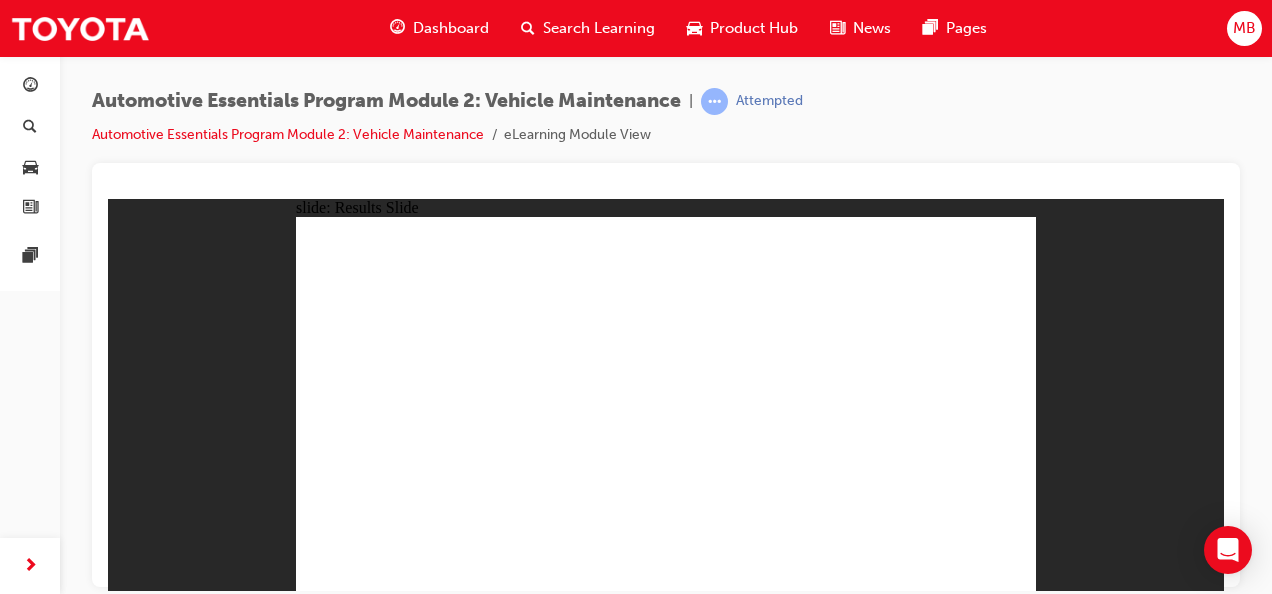 click 